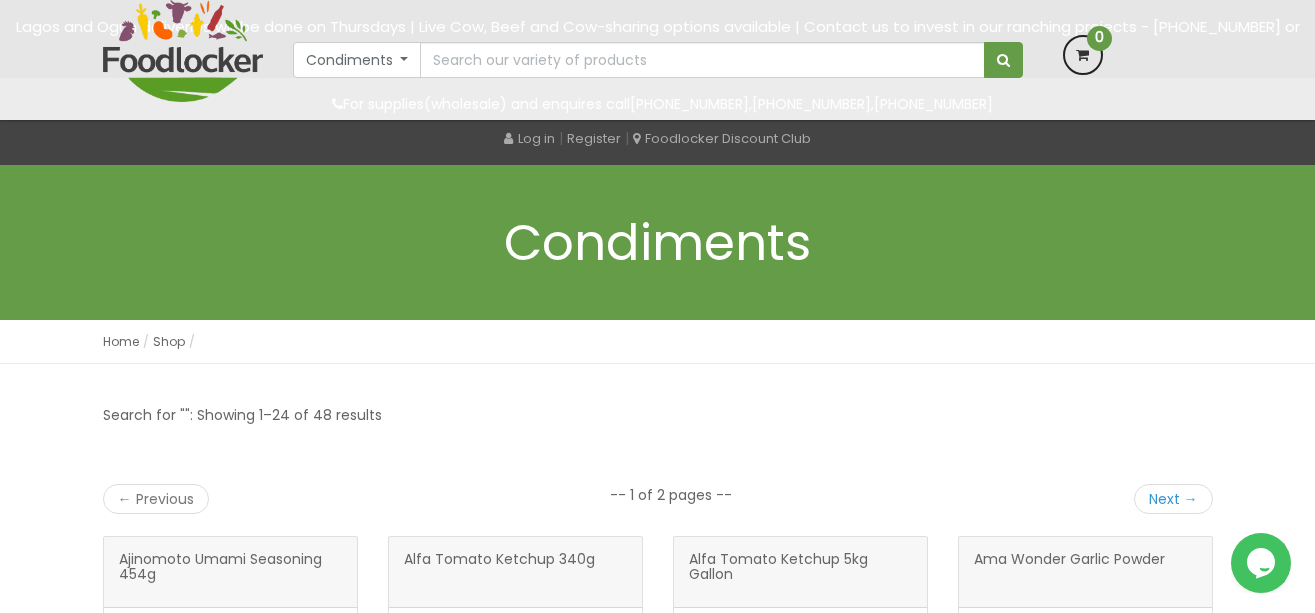 scroll, scrollTop: 607, scrollLeft: 0, axis: vertical 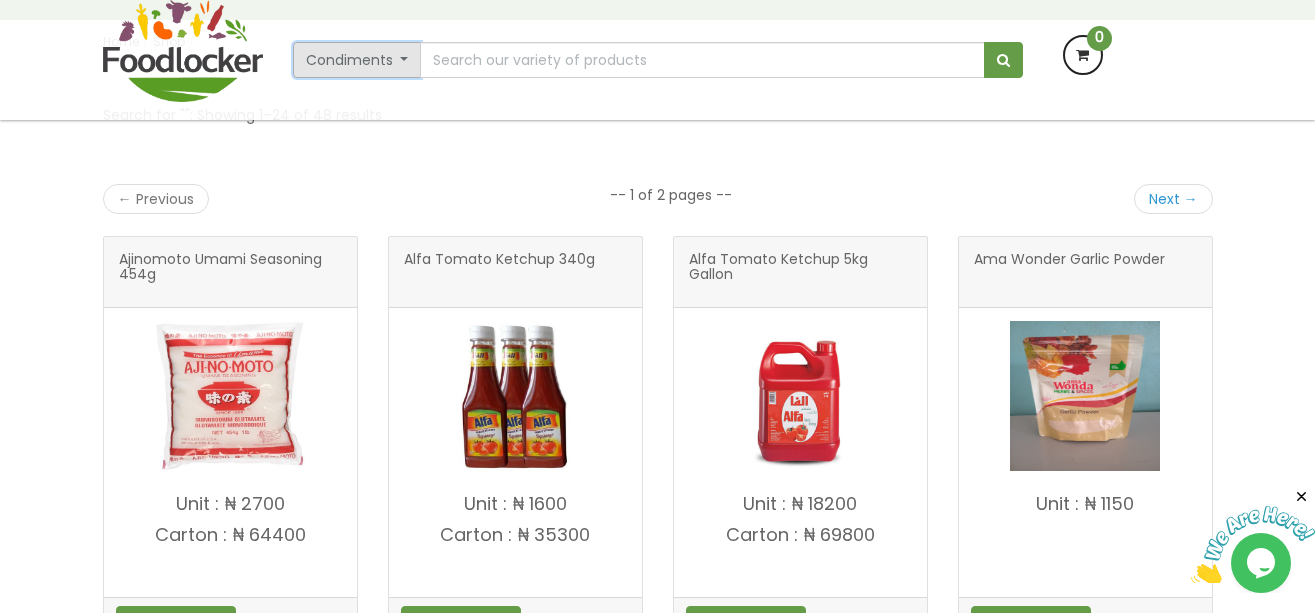 click on "Condiments" at bounding box center [357, 60] 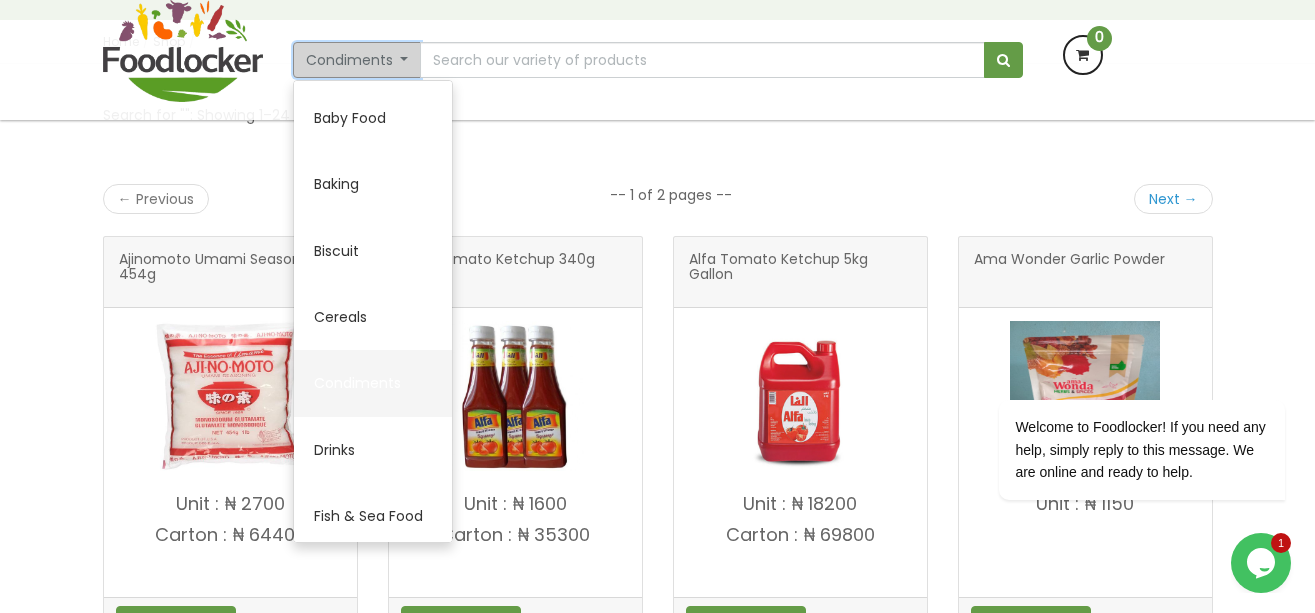 scroll, scrollTop: 100, scrollLeft: 0, axis: vertical 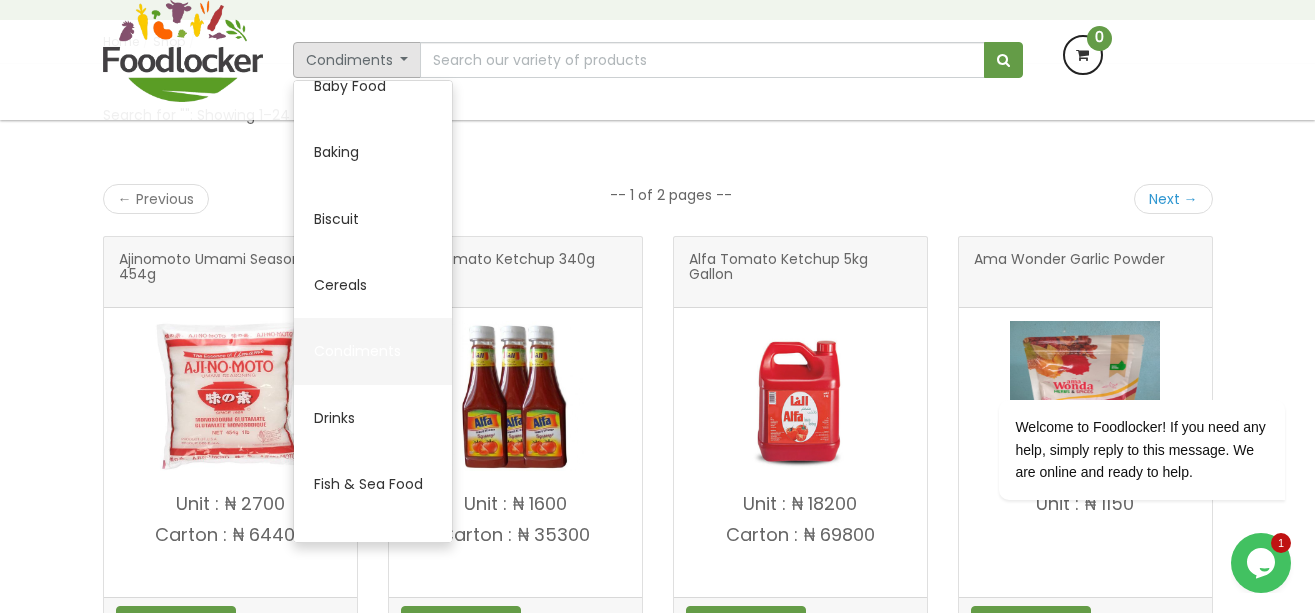 click on "Condiments" at bounding box center [373, 351] 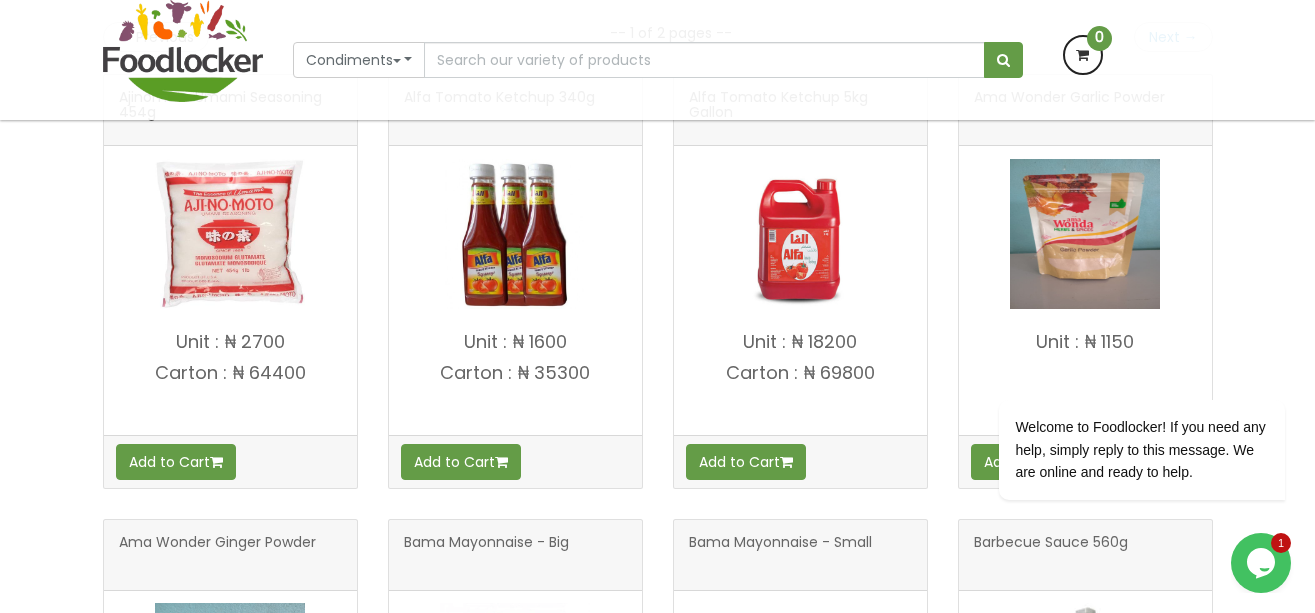 scroll, scrollTop: 500, scrollLeft: 0, axis: vertical 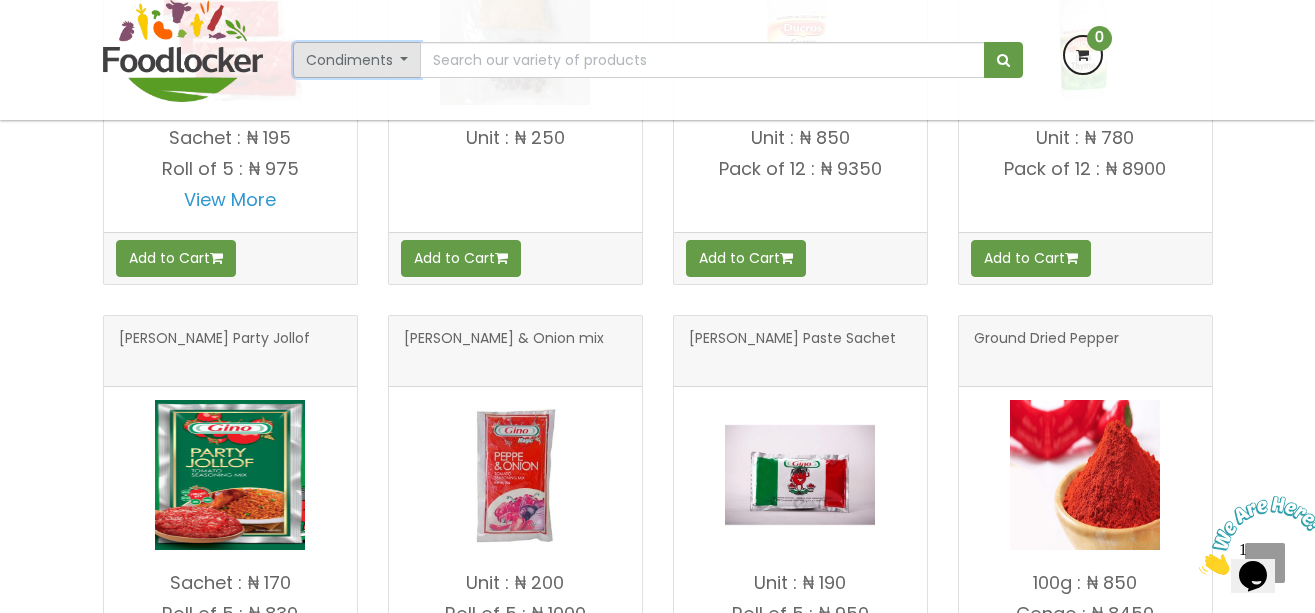 click on "Condiments" at bounding box center (357, 60) 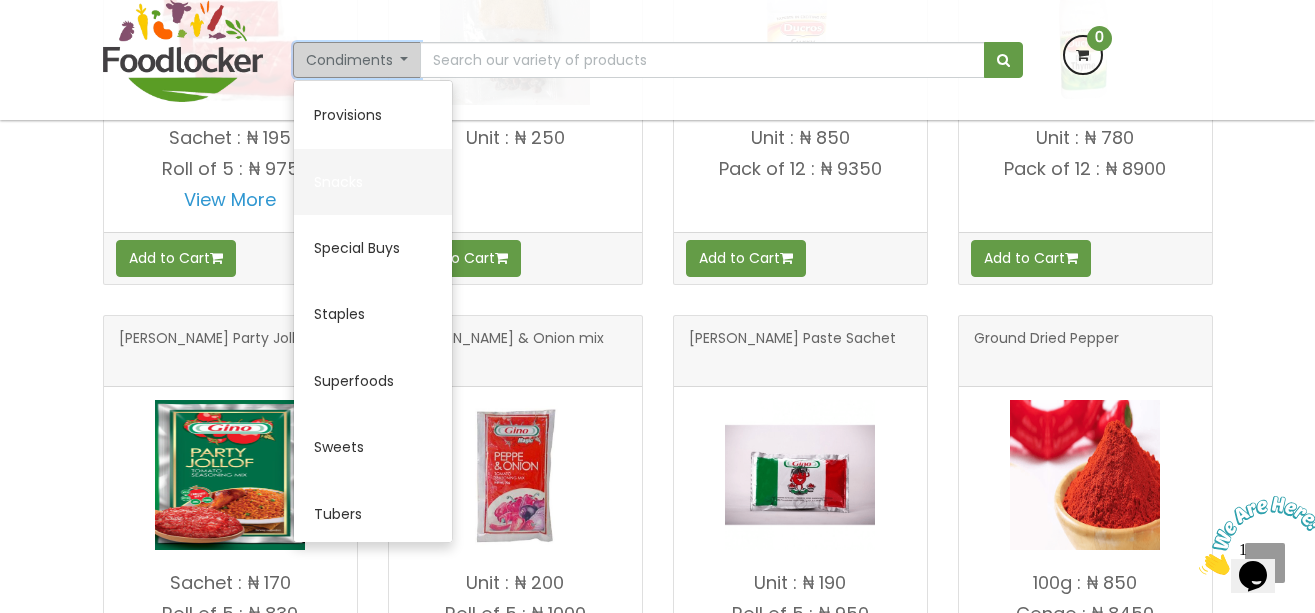 scroll, scrollTop: 1076, scrollLeft: 0, axis: vertical 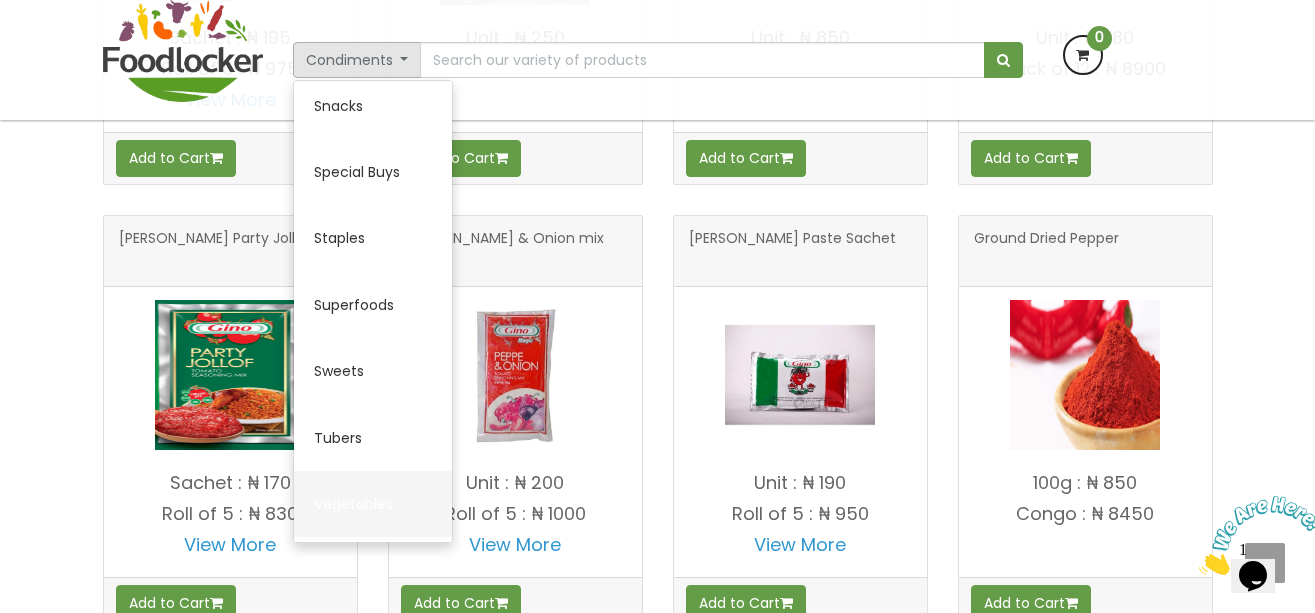 click on "Vegetables" at bounding box center [373, 504] 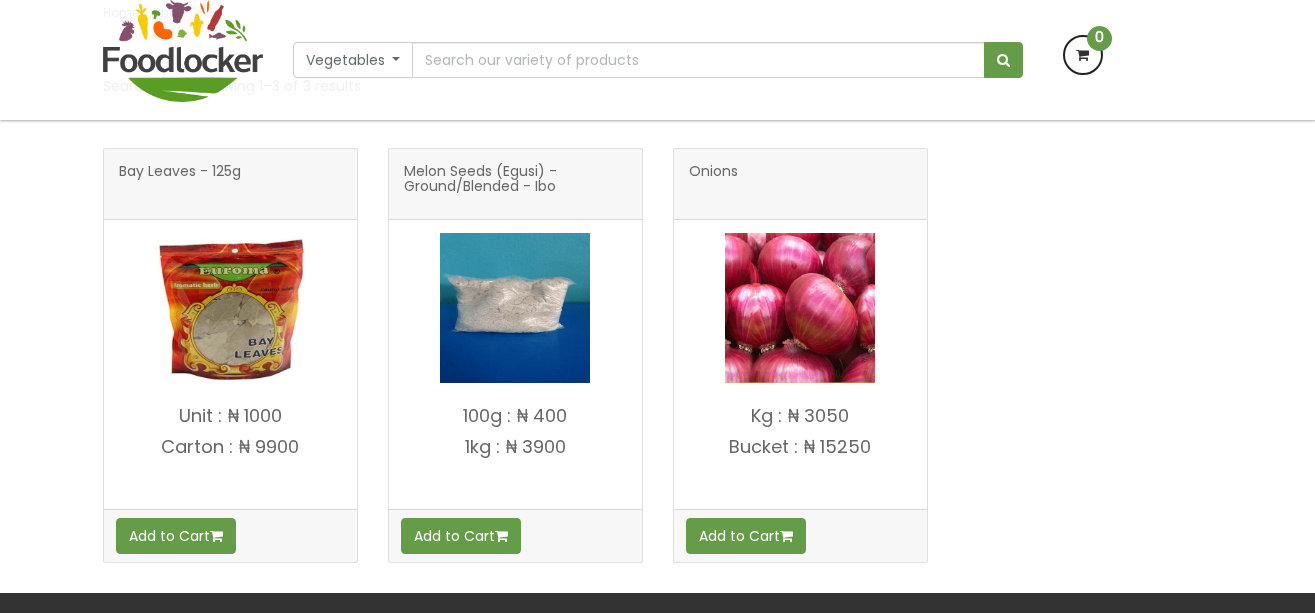 scroll, scrollTop: 300, scrollLeft: 0, axis: vertical 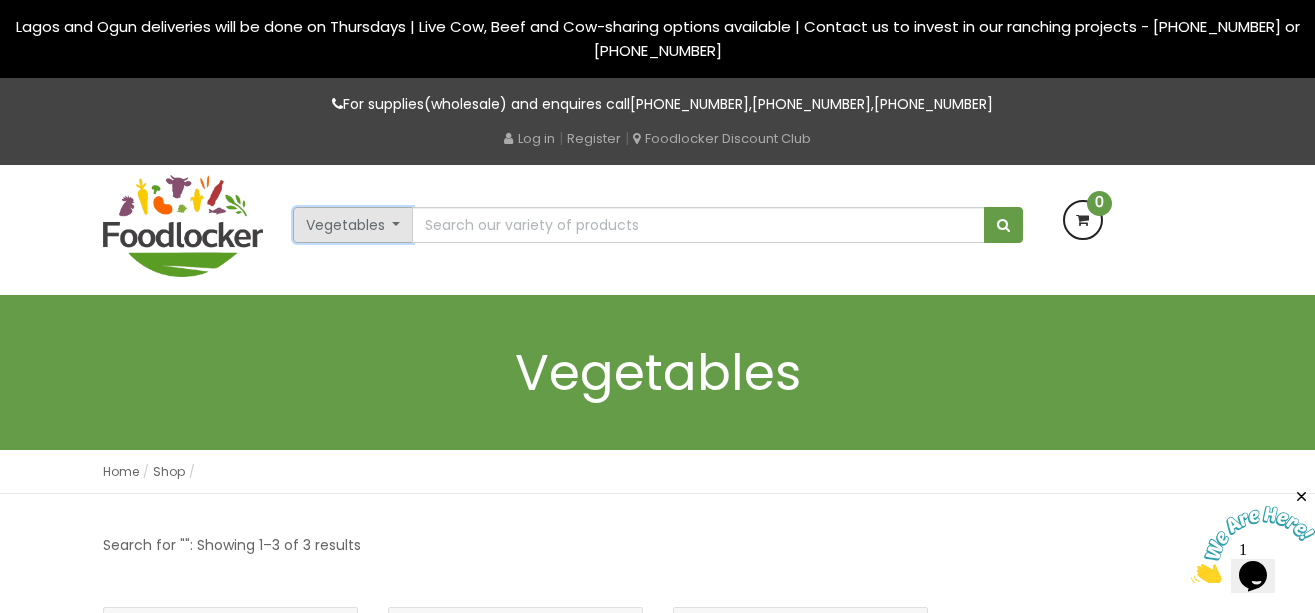 click on "Vegetables" at bounding box center (353, 225) 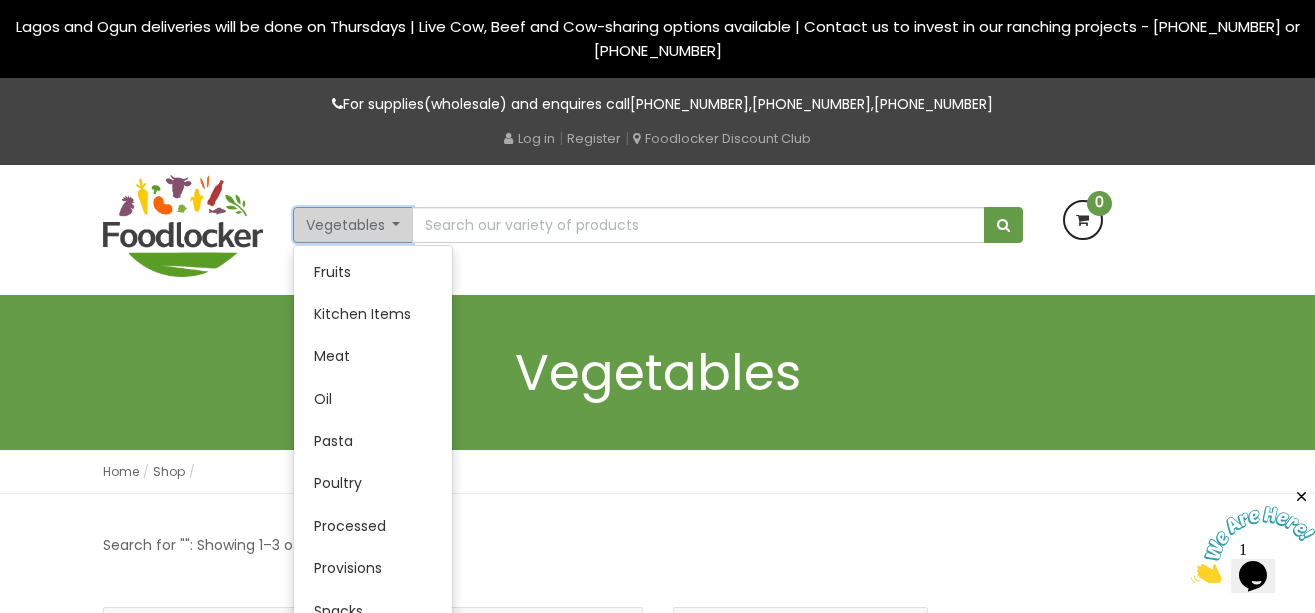 scroll, scrollTop: 400, scrollLeft: 0, axis: vertical 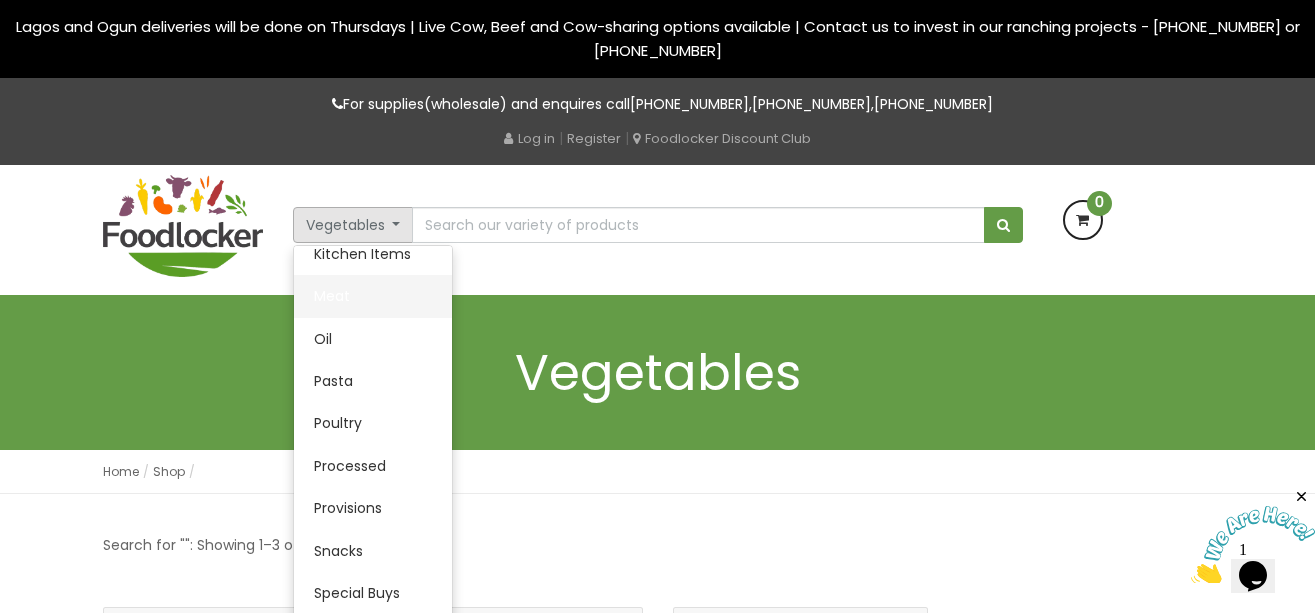 click on "Meat" at bounding box center (373, 296) 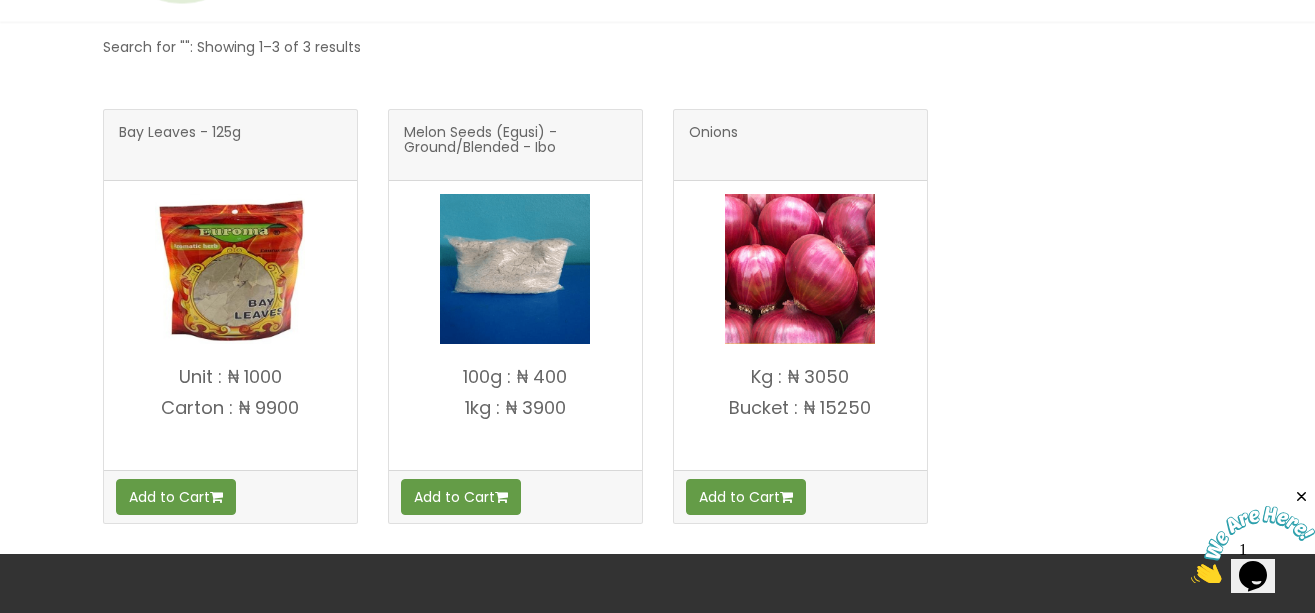 scroll, scrollTop: 400, scrollLeft: 0, axis: vertical 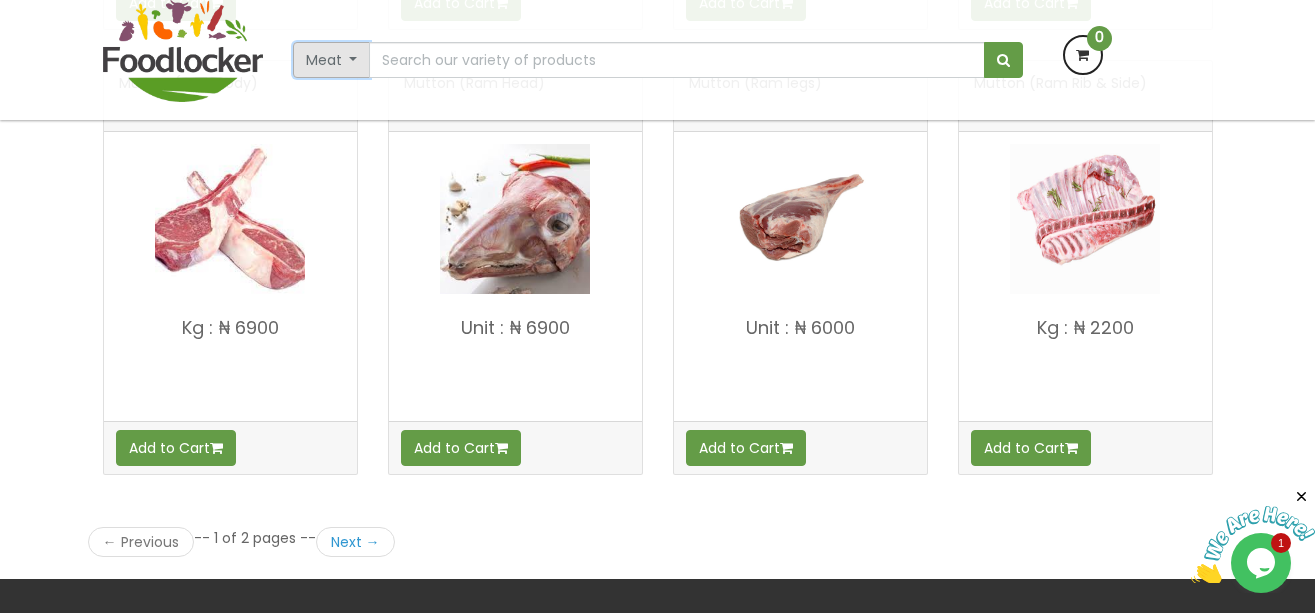 click on "Meat" at bounding box center (332, 60) 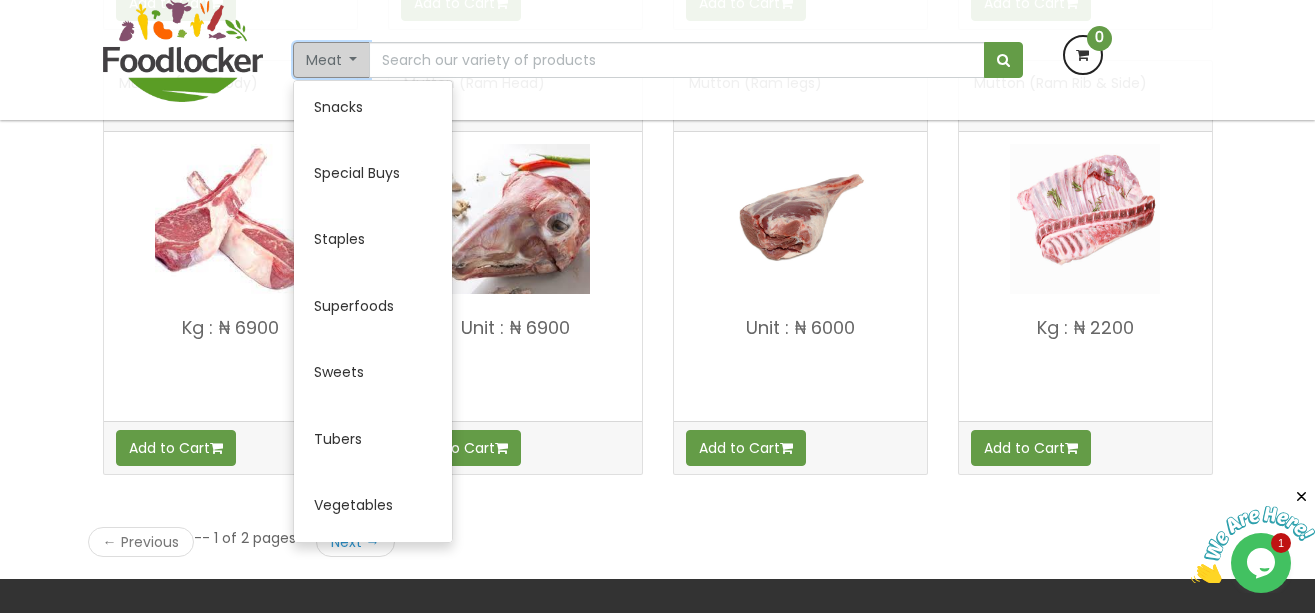 scroll, scrollTop: 1076, scrollLeft: 0, axis: vertical 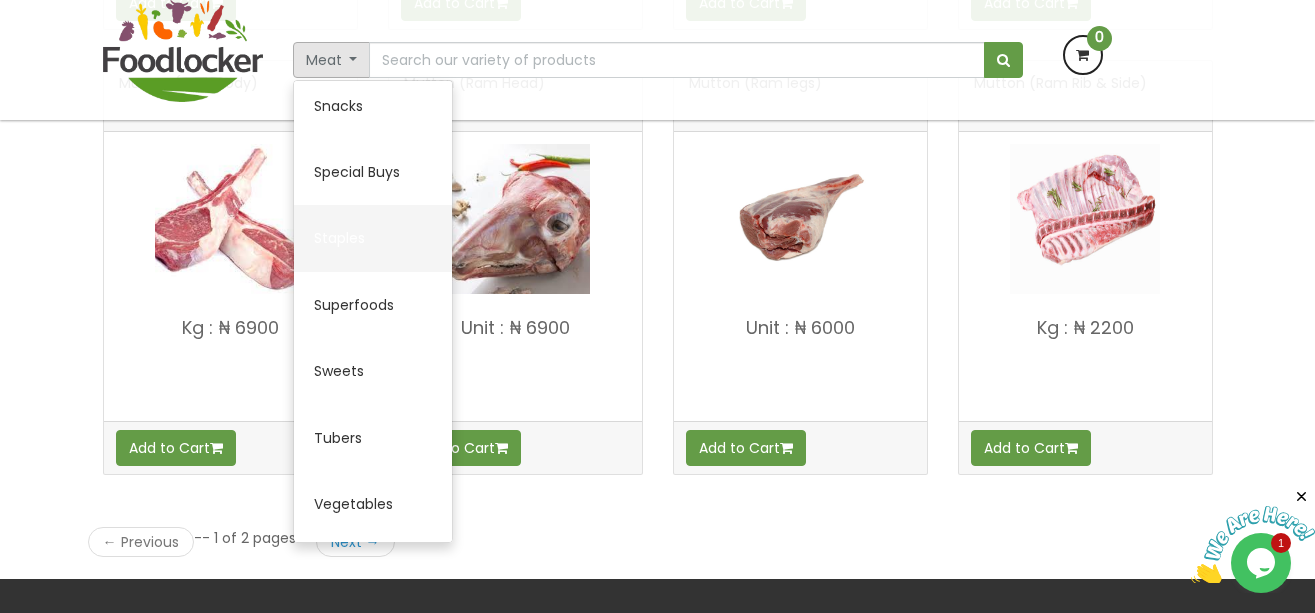 click on "Staples" at bounding box center [373, 238] 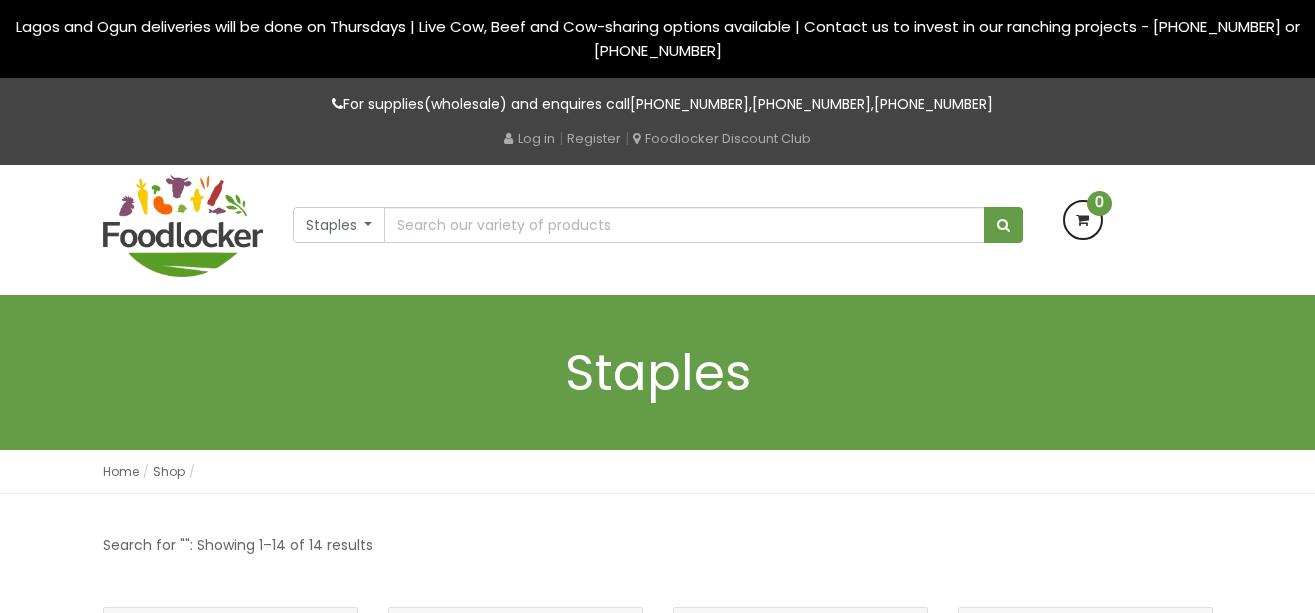 scroll, scrollTop: 0, scrollLeft: 0, axis: both 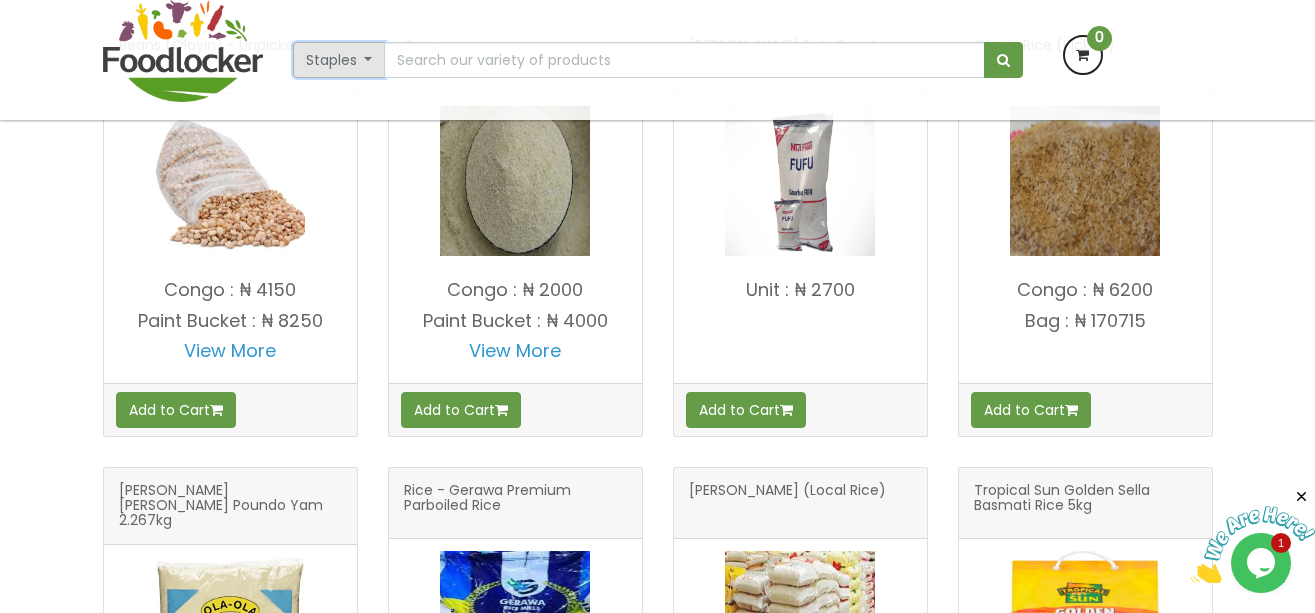 click on "Staples" at bounding box center (339, 60) 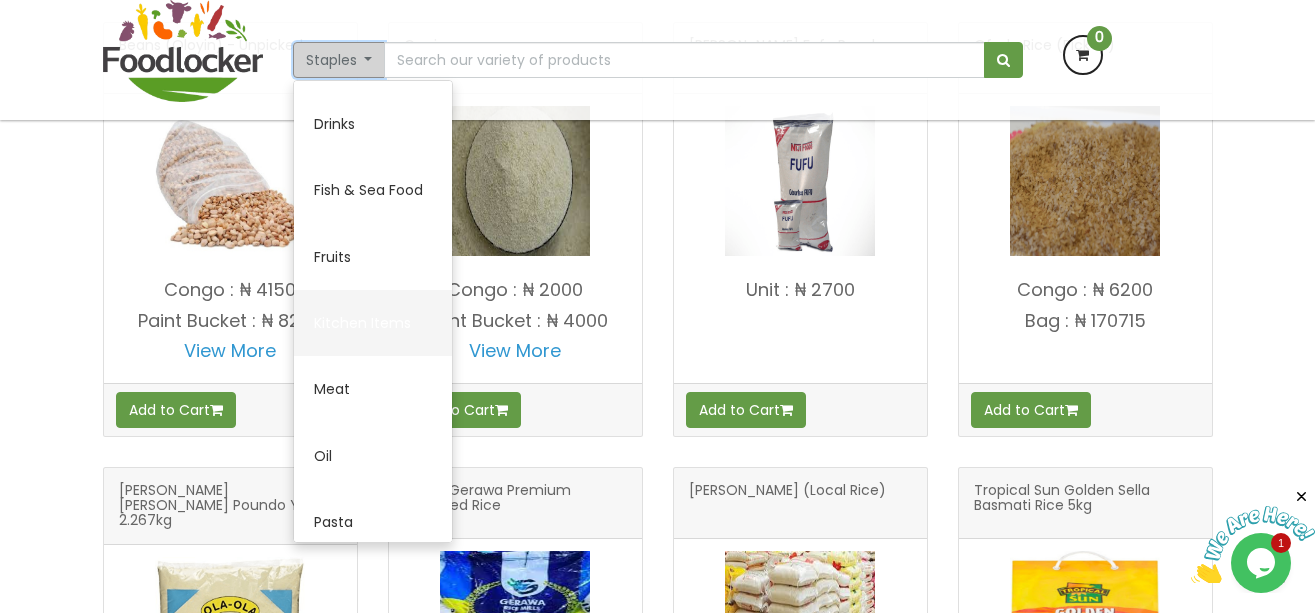 scroll, scrollTop: 400, scrollLeft: 0, axis: vertical 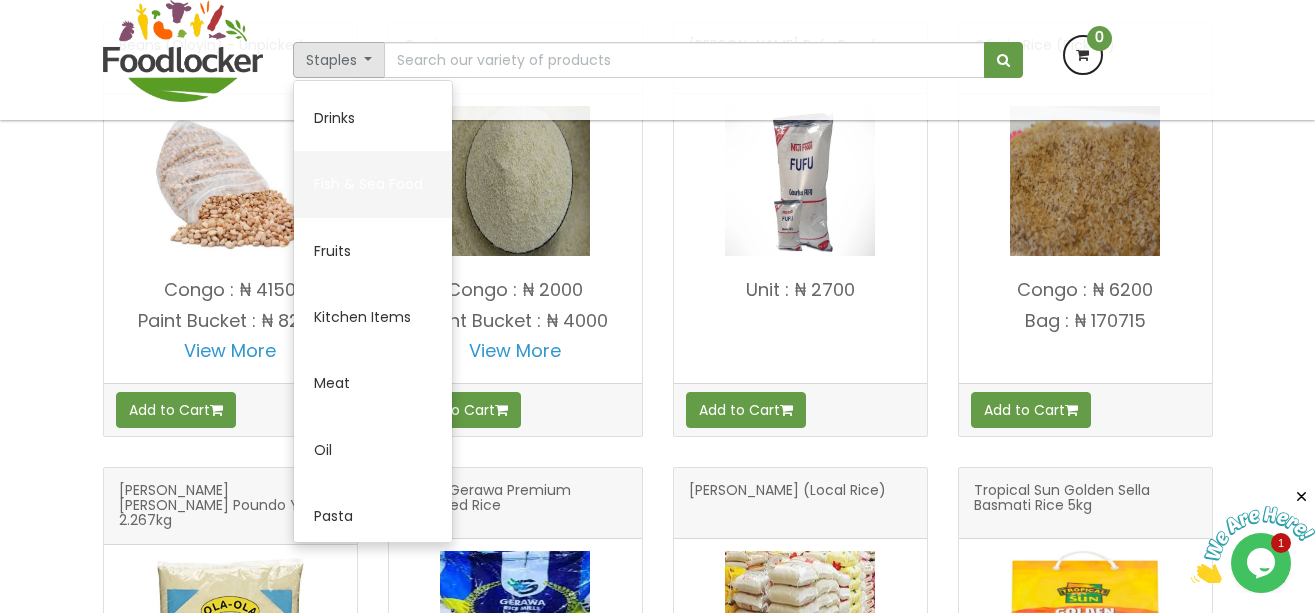 click on "Fish & Sea Food" at bounding box center [373, 184] 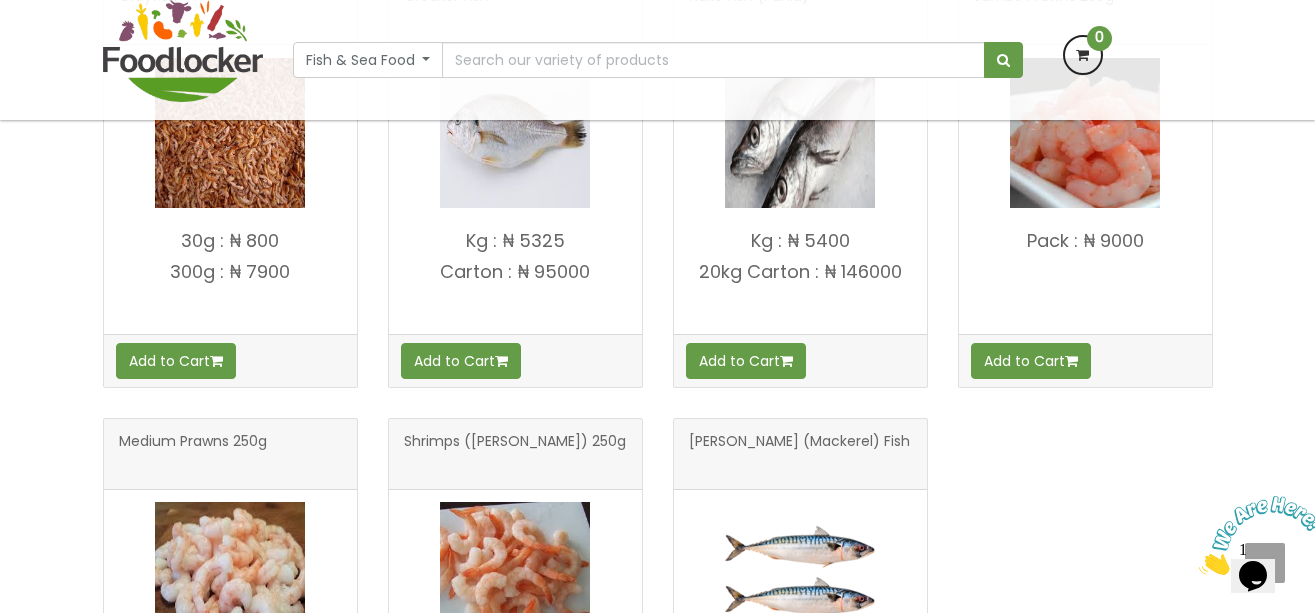 scroll, scrollTop: 0, scrollLeft: 0, axis: both 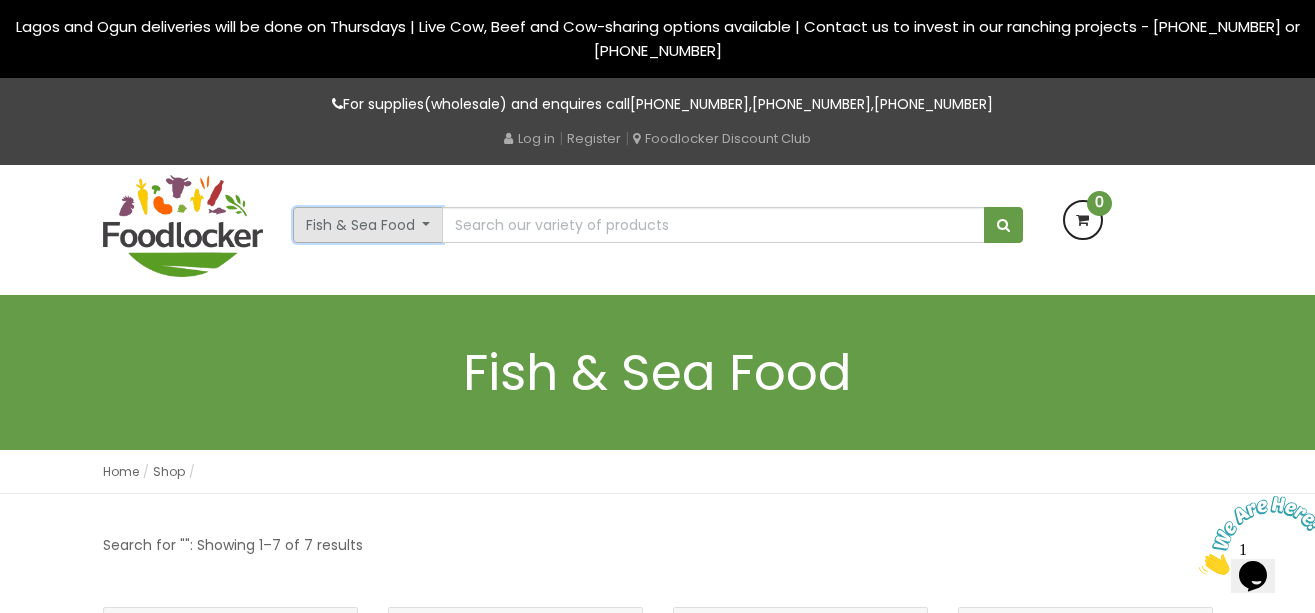 click on "Fish & Sea Food" at bounding box center [368, 225] 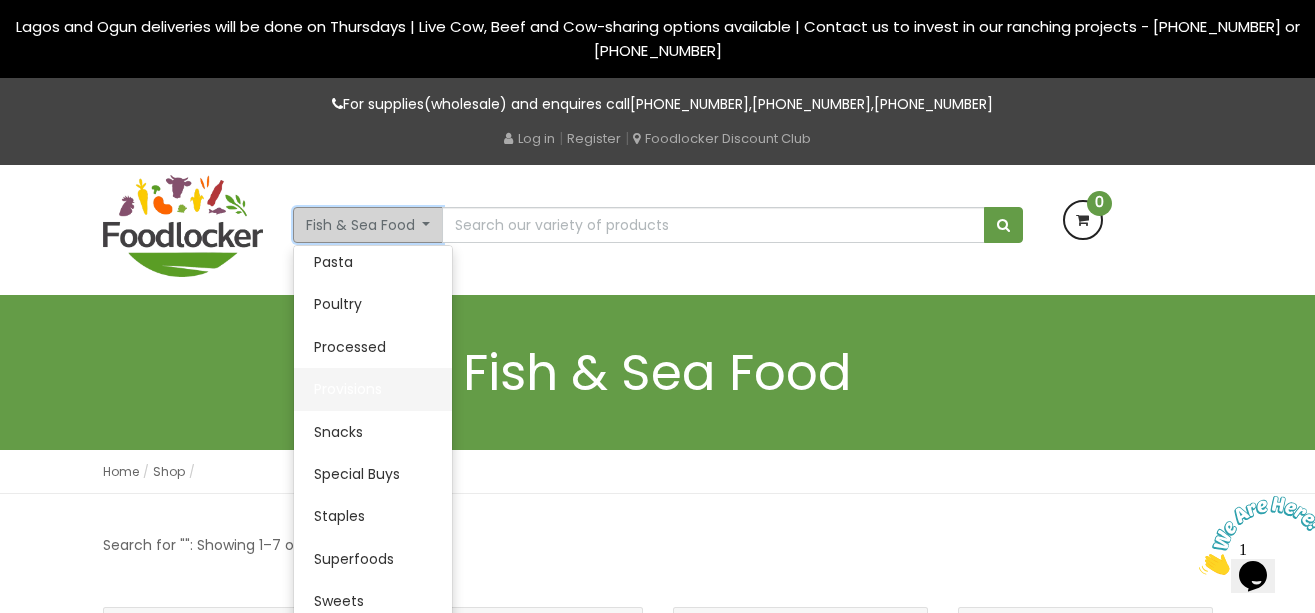 scroll, scrollTop: 524, scrollLeft: 0, axis: vertical 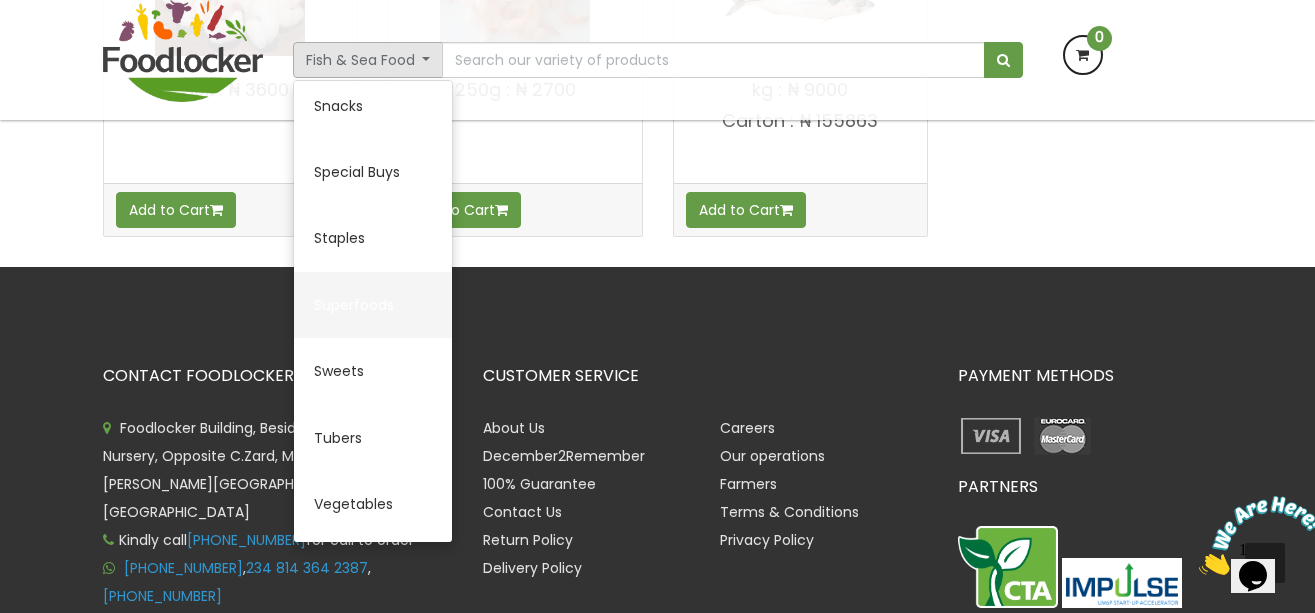 click on "Superfoods" at bounding box center [373, 305] 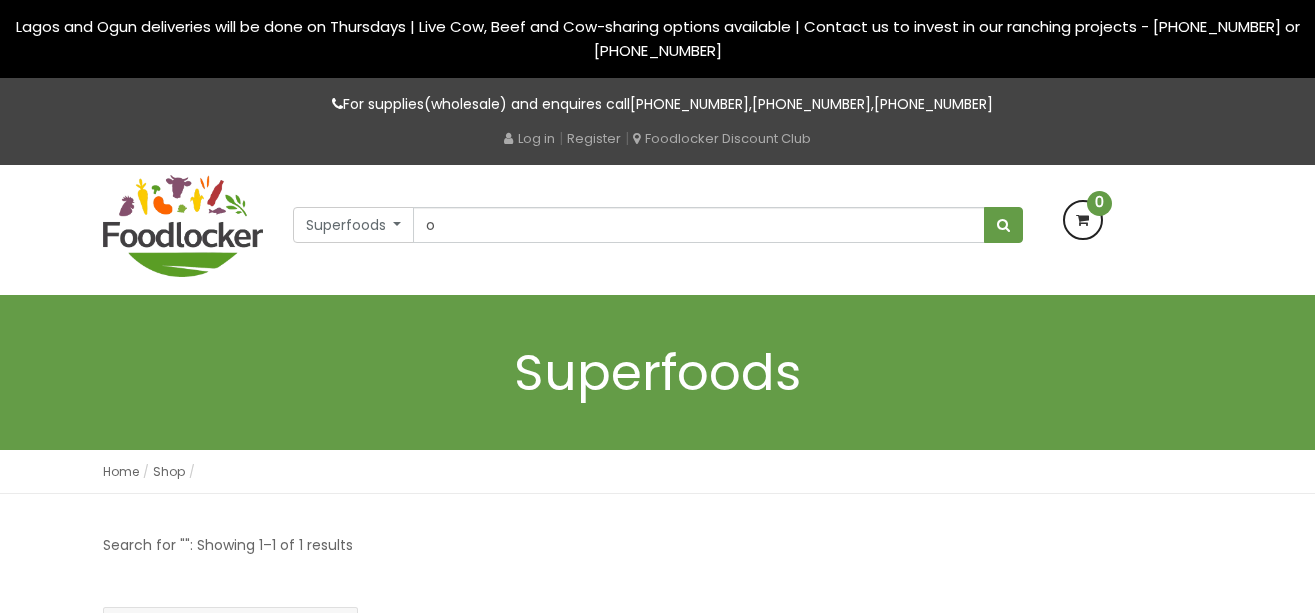 scroll, scrollTop: 0, scrollLeft: 0, axis: both 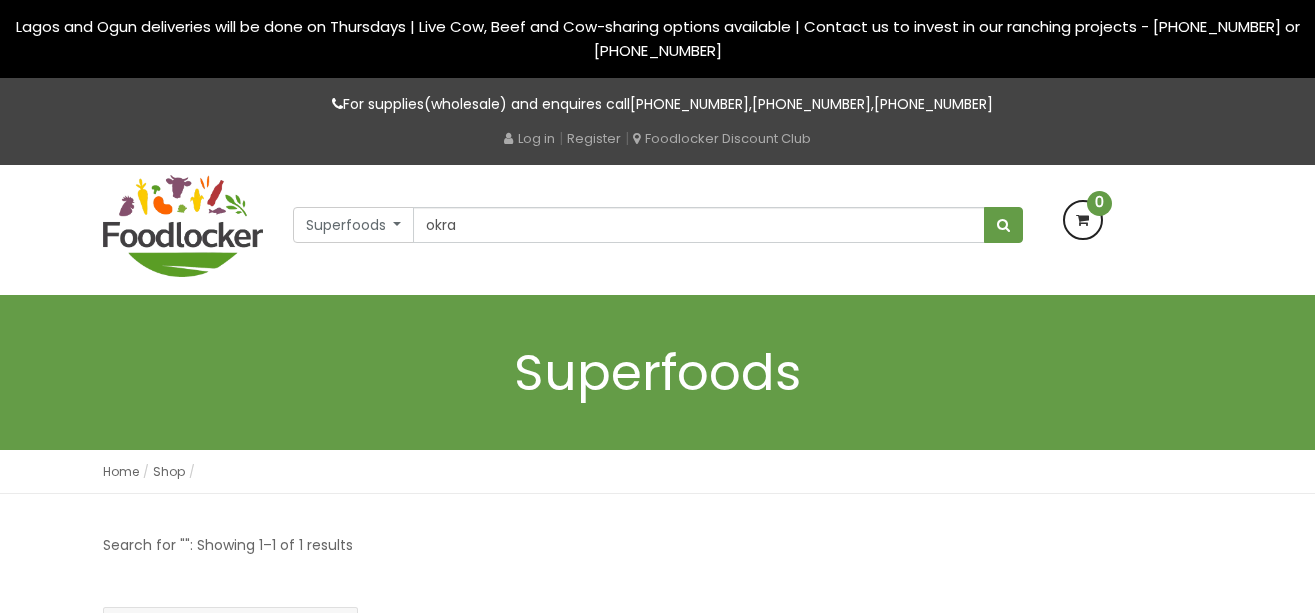 type on "okra" 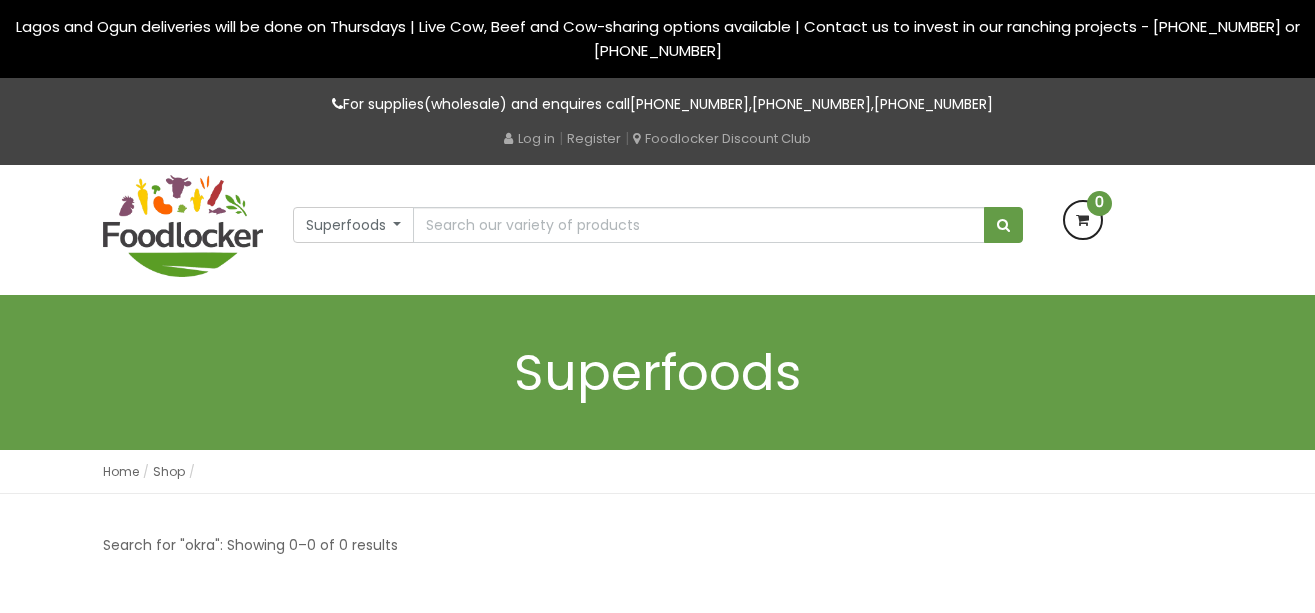 scroll, scrollTop: 0, scrollLeft: 0, axis: both 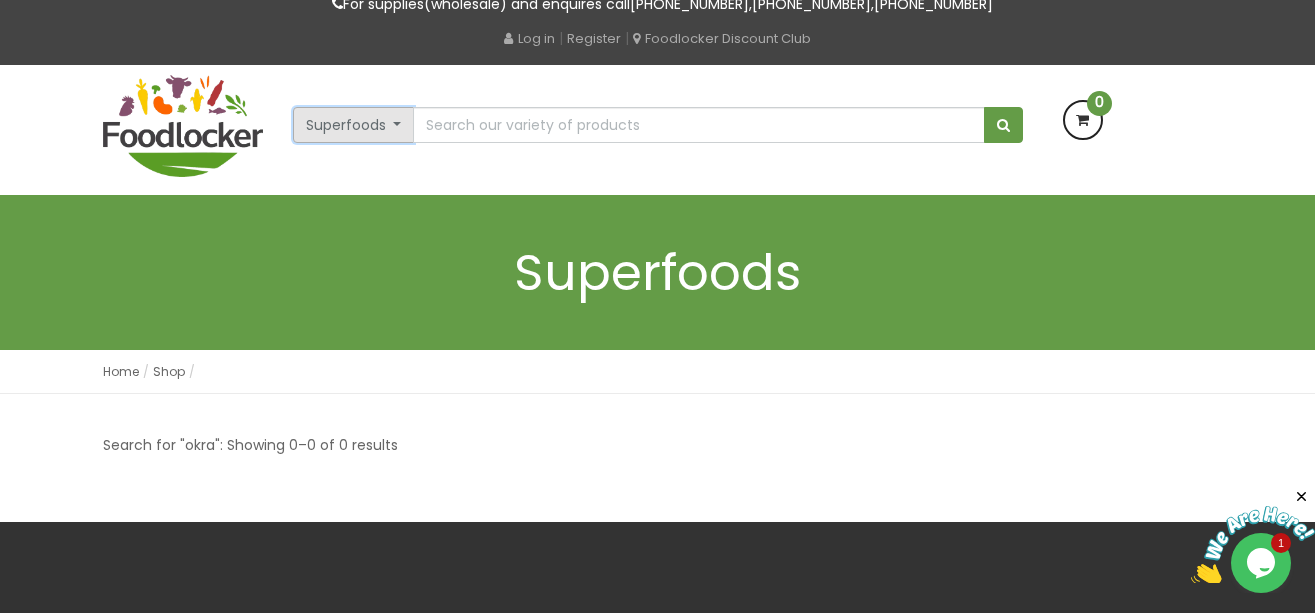 click on "Superfoods" at bounding box center [354, 125] 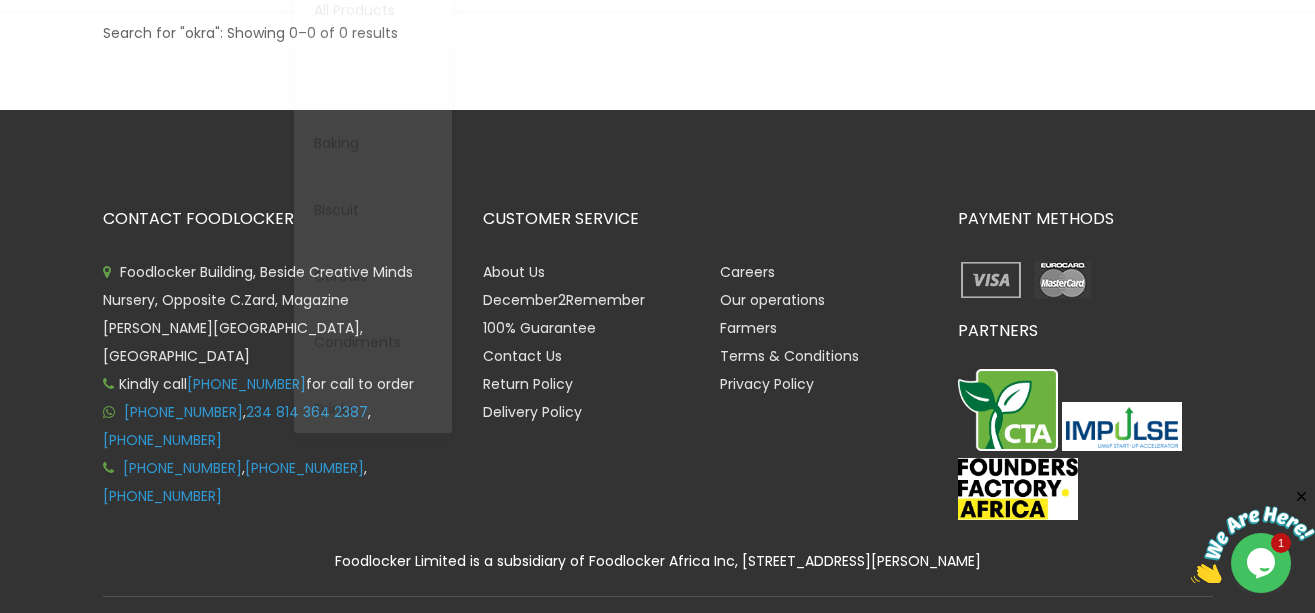 scroll, scrollTop: 400, scrollLeft: 0, axis: vertical 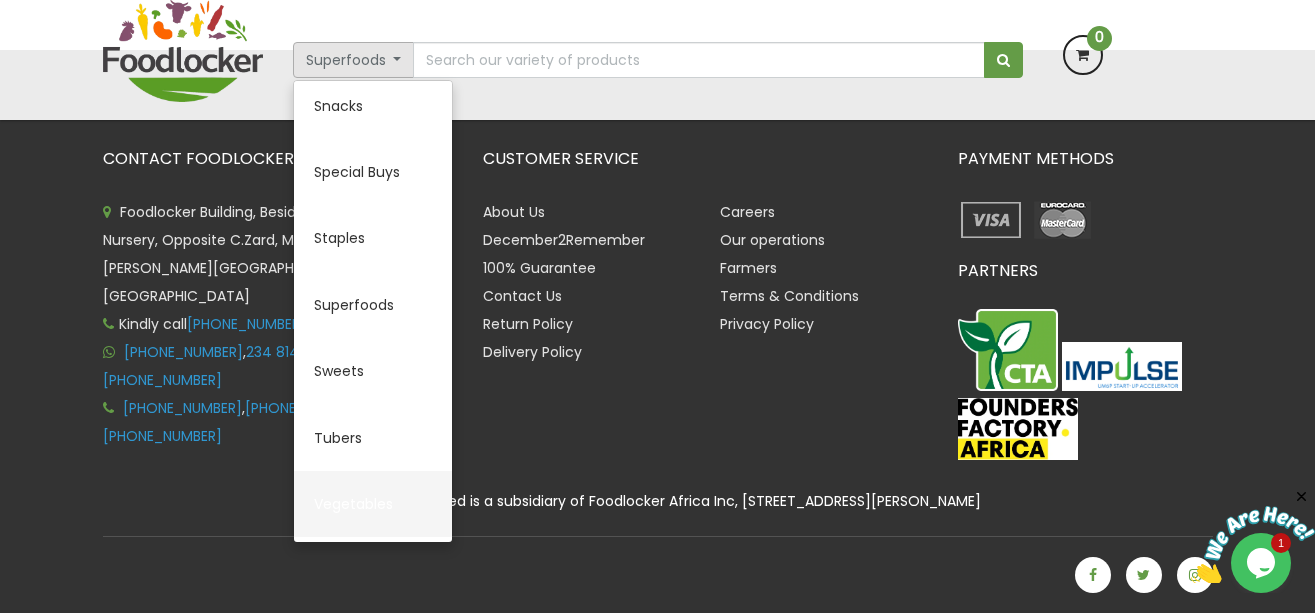 click on "Vegetables" at bounding box center (373, 504) 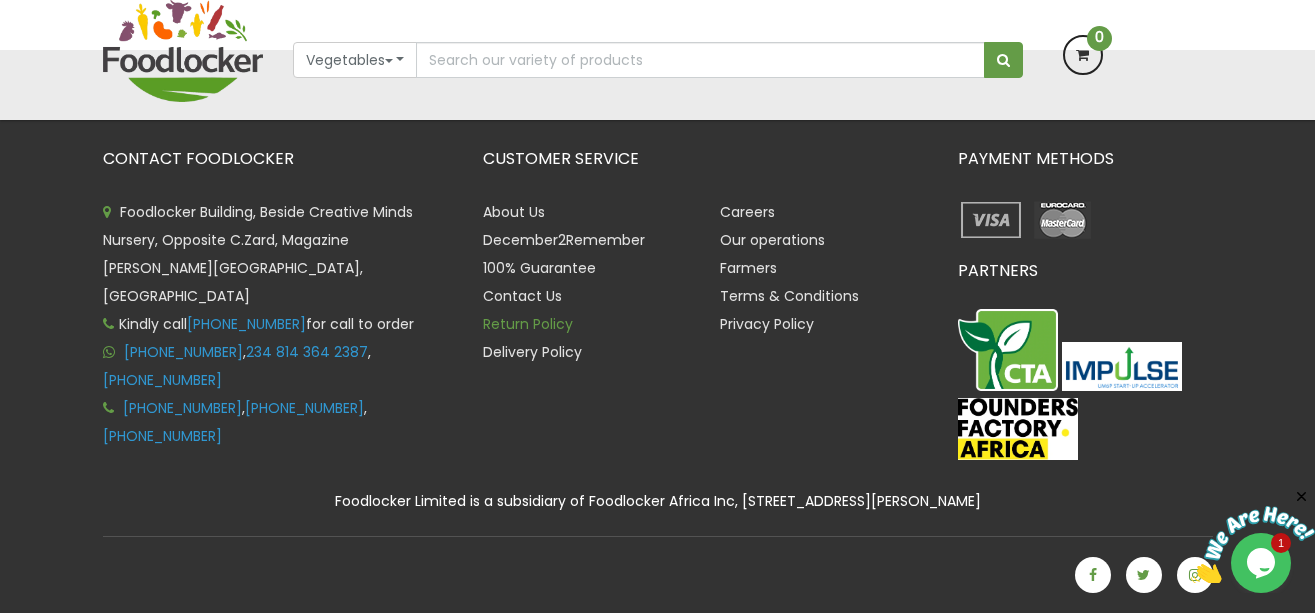 scroll, scrollTop: 375, scrollLeft: 0, axis: vertical 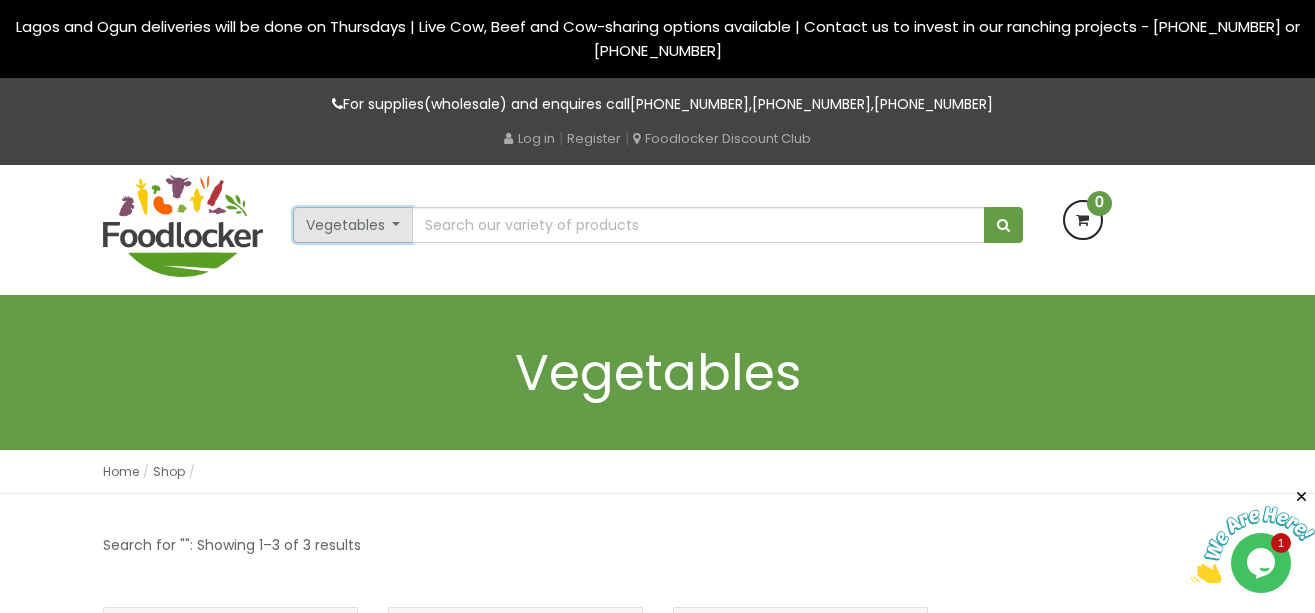click on "Vegetables" at bounding box center (353, 225) 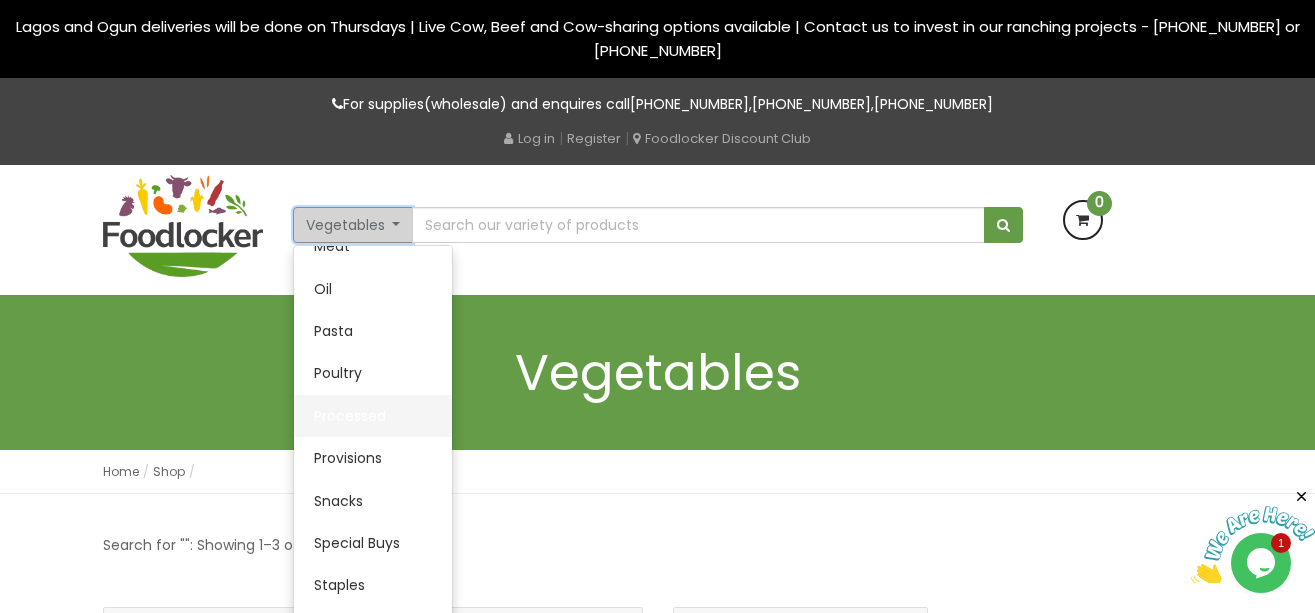 scroll, scrollTop: 524, scrollLeft: 0, axis: vertical 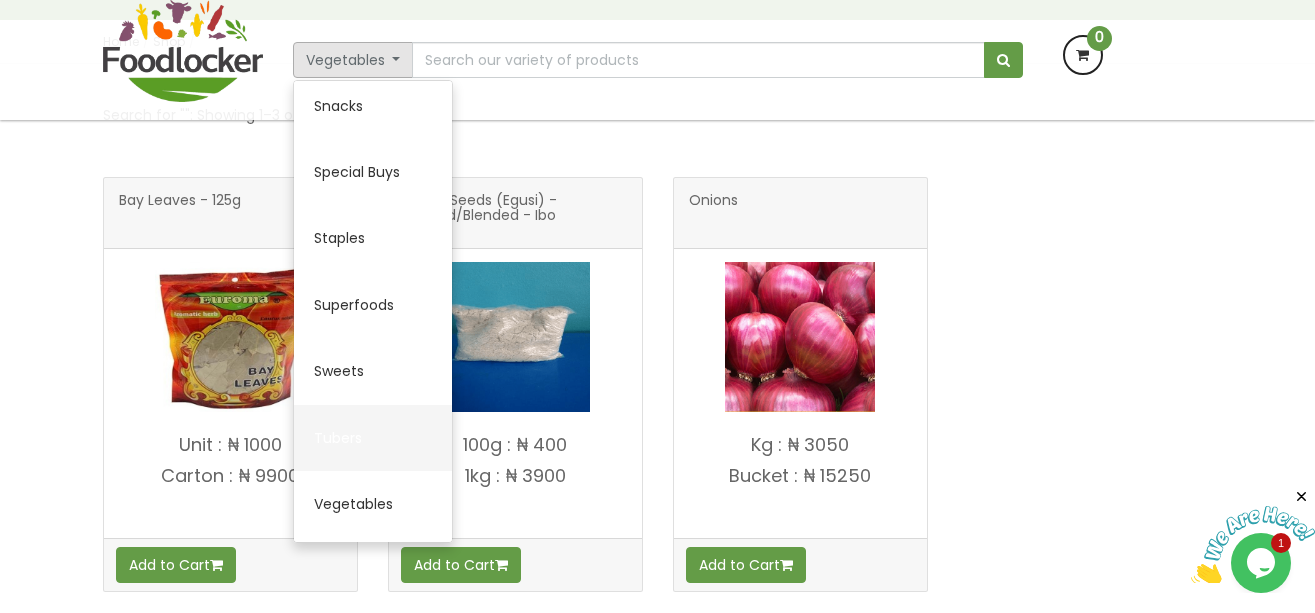 click on "Tubers" at bounding box center (373, 438) 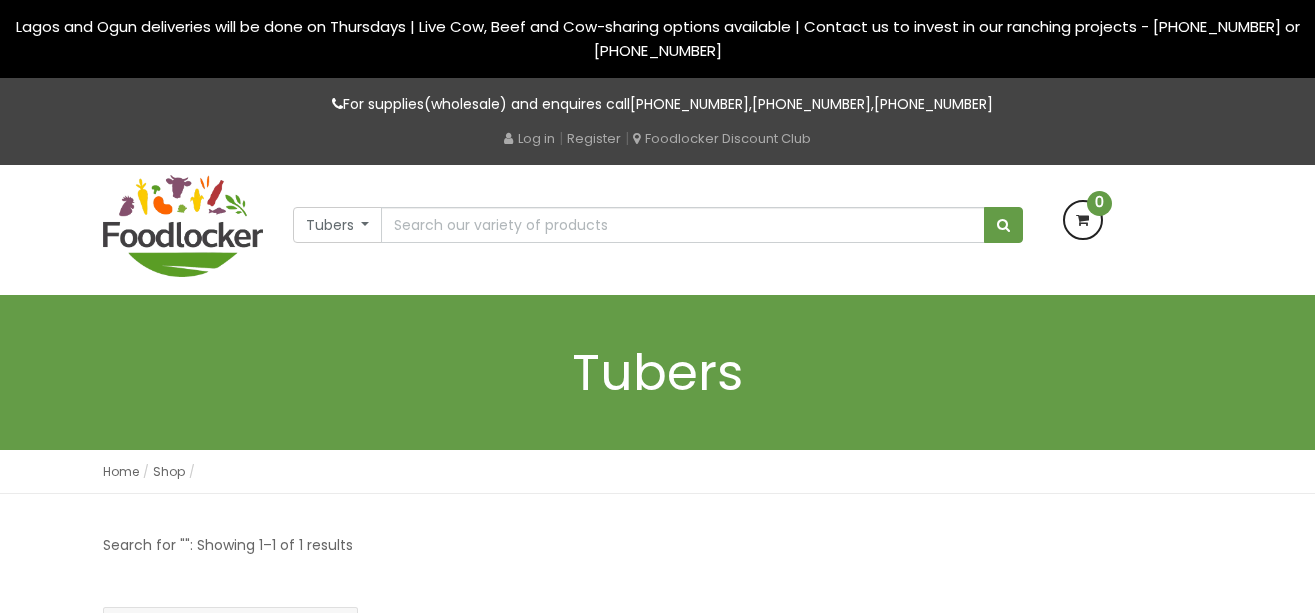 scroll, scrollTop: 0, scrollLeft: 0, axis: both 